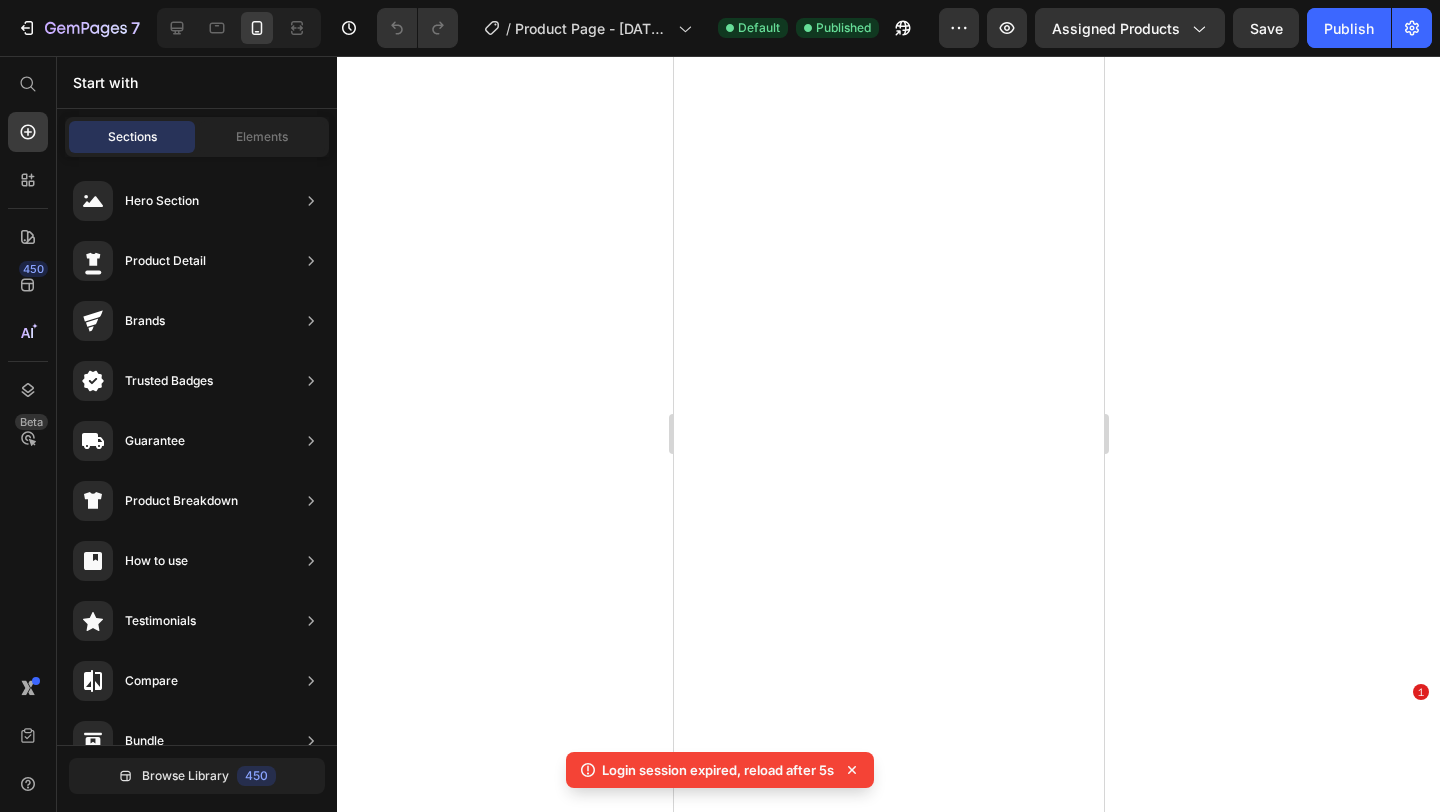 scroll, scrollTop: 0, scrollLeft: 0, axis: both 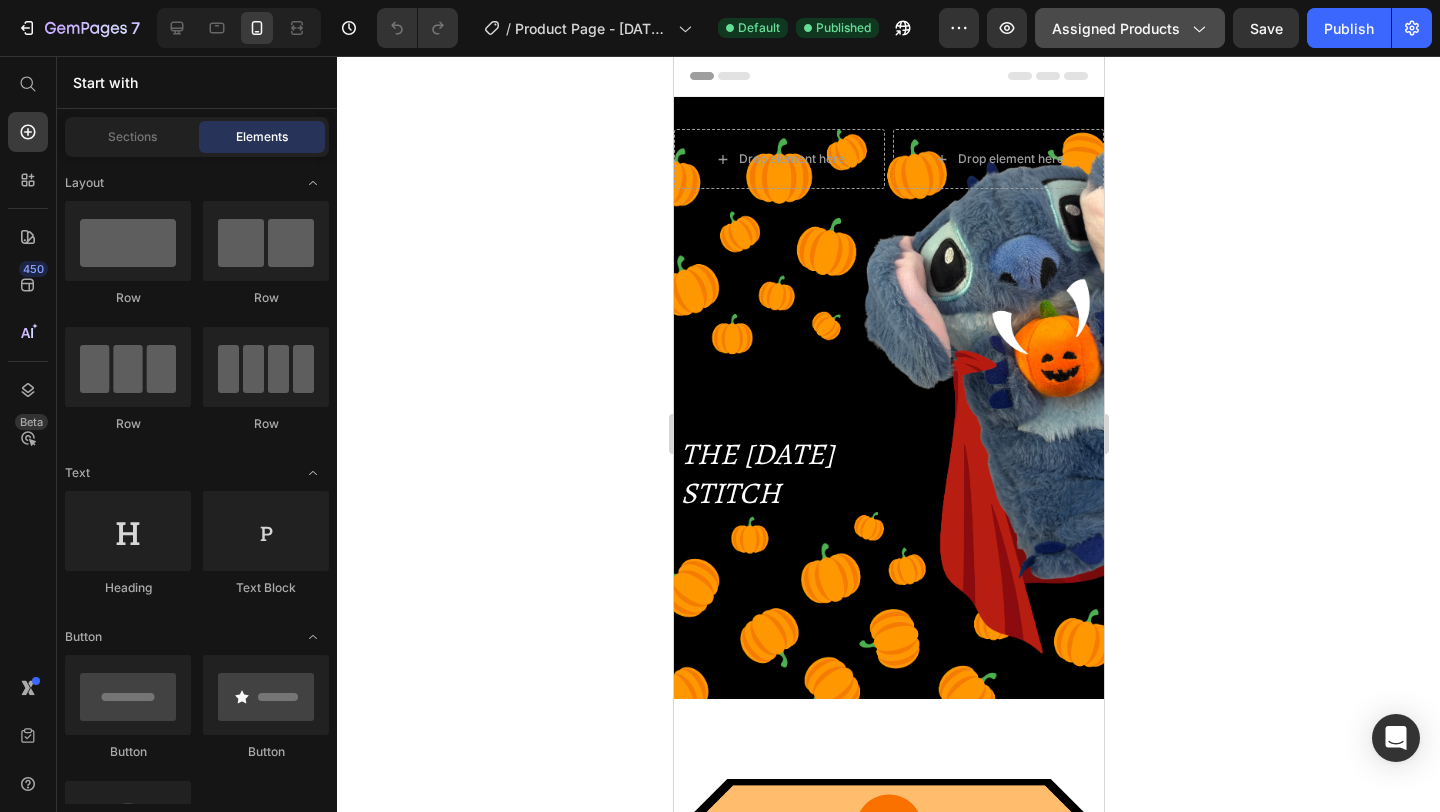click on "Assigned Products" 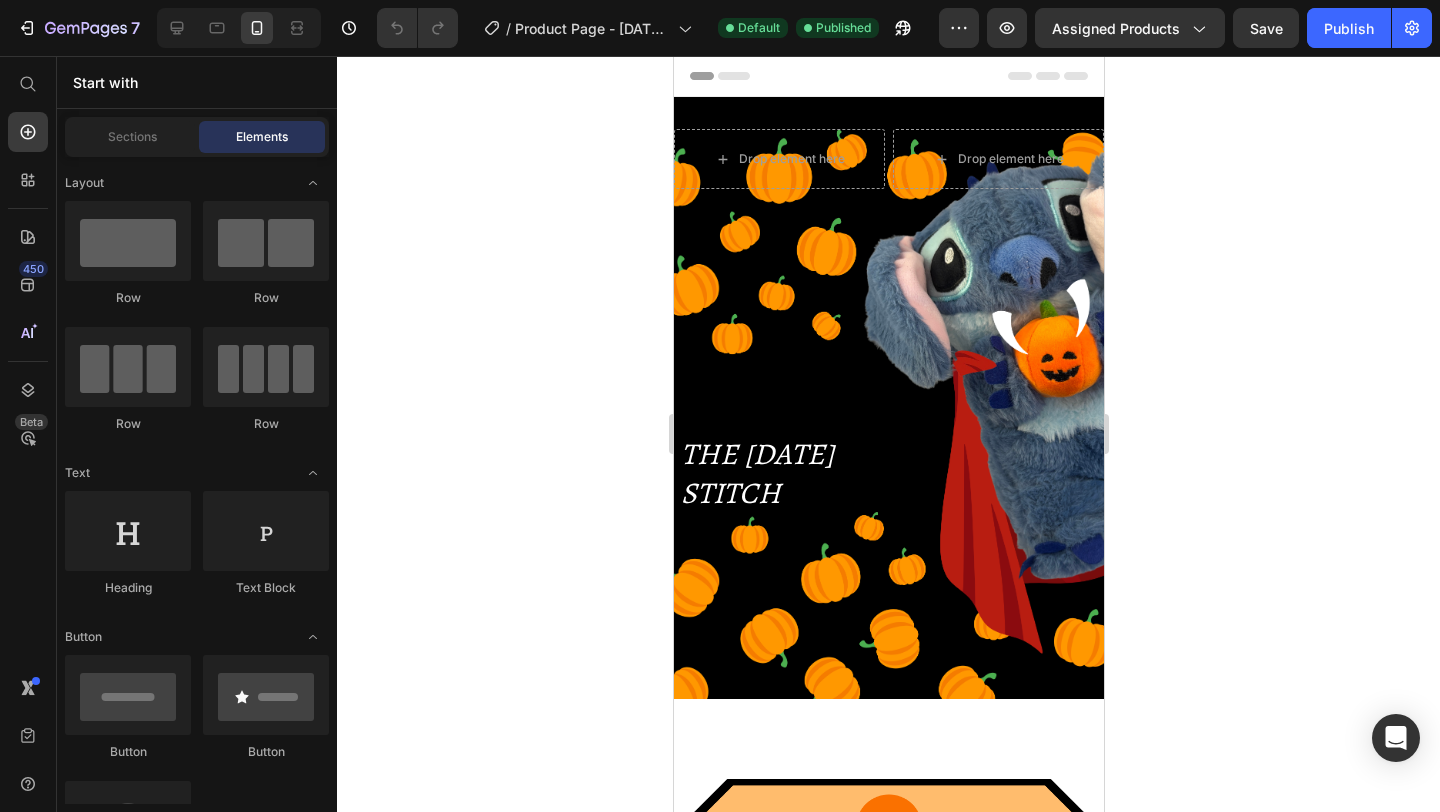 click 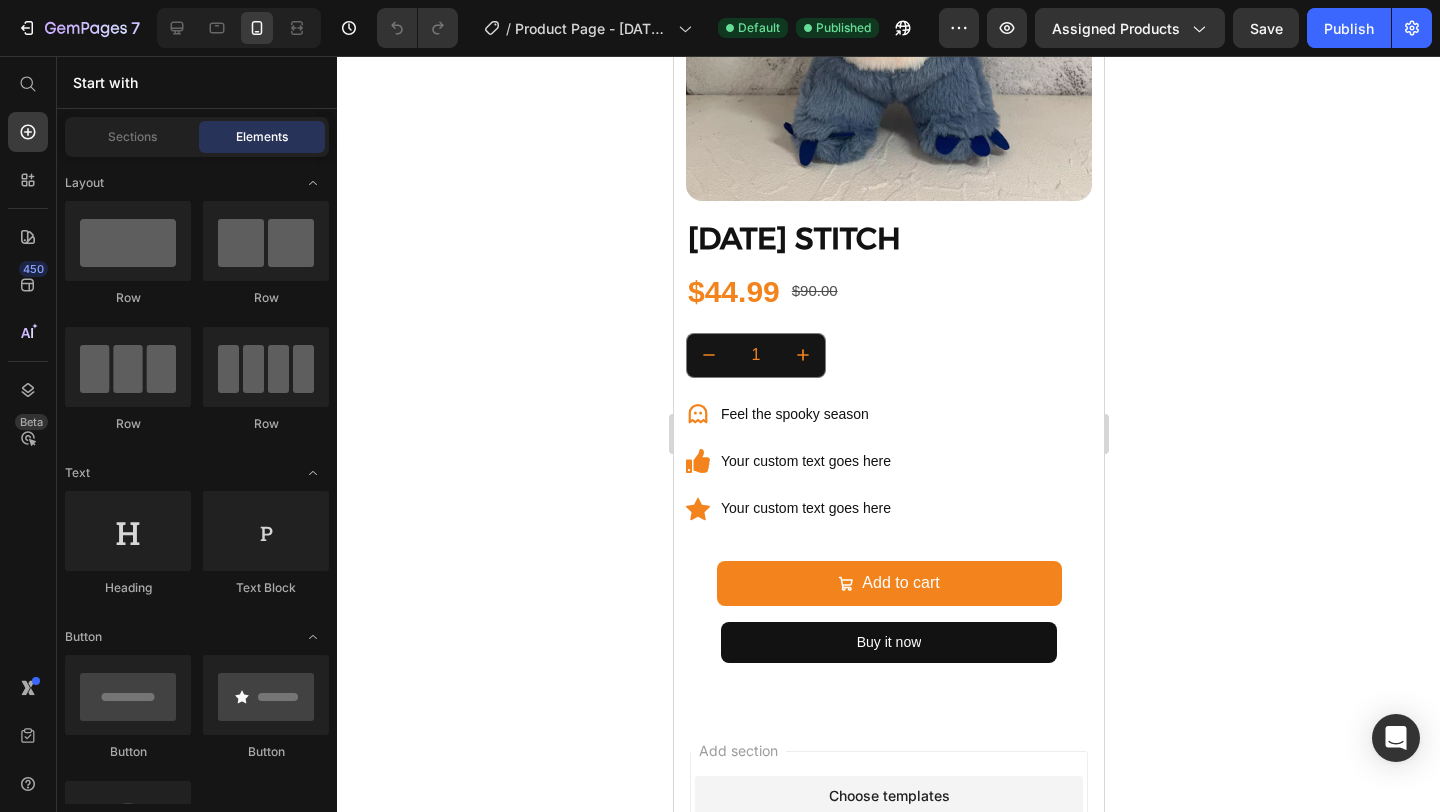 scroll, scrollTop: 1337, scrollLeft: 0, axis: vertical 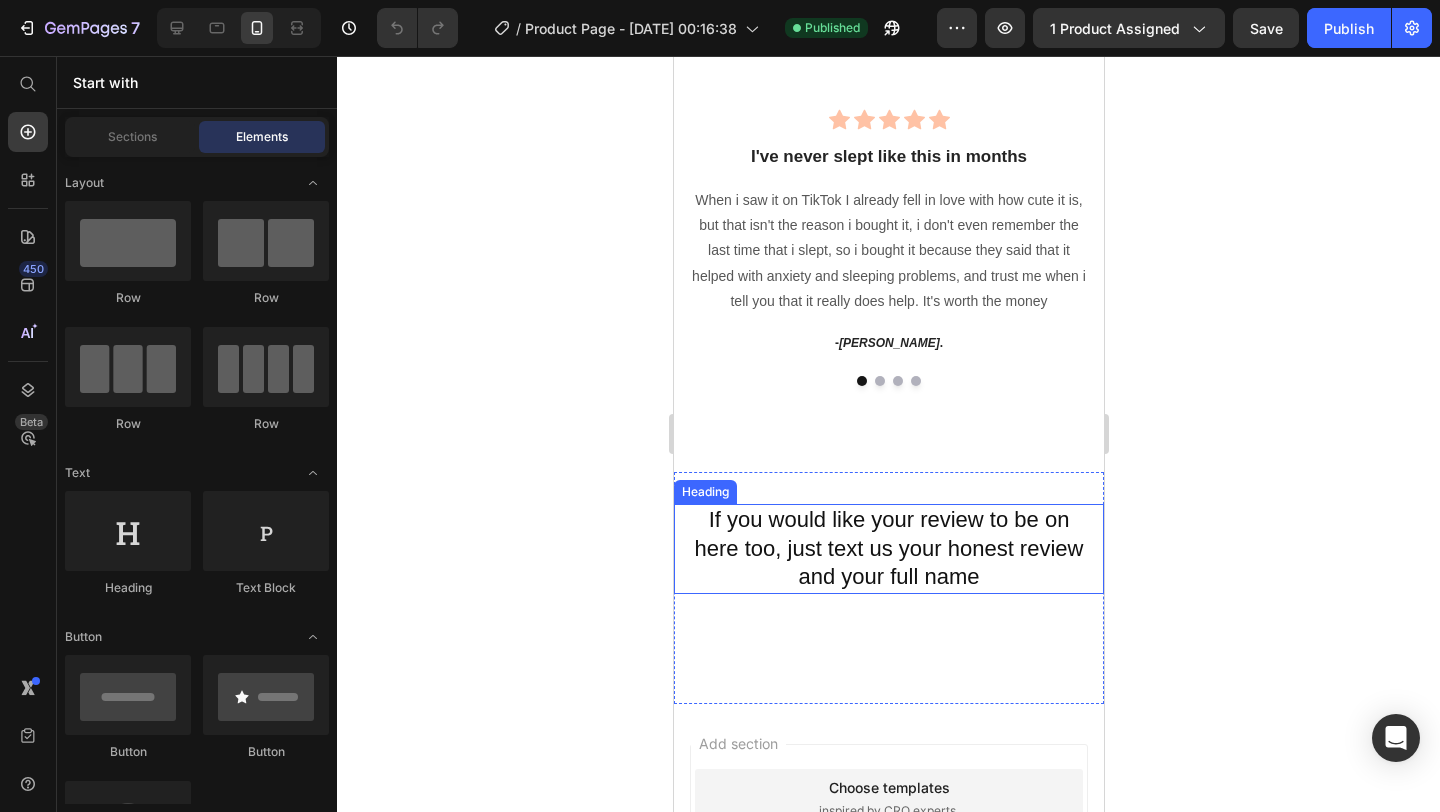 click on "If you would like your review to be on here too, just text us your honest review and your full name" at bounding box center [888, 549] 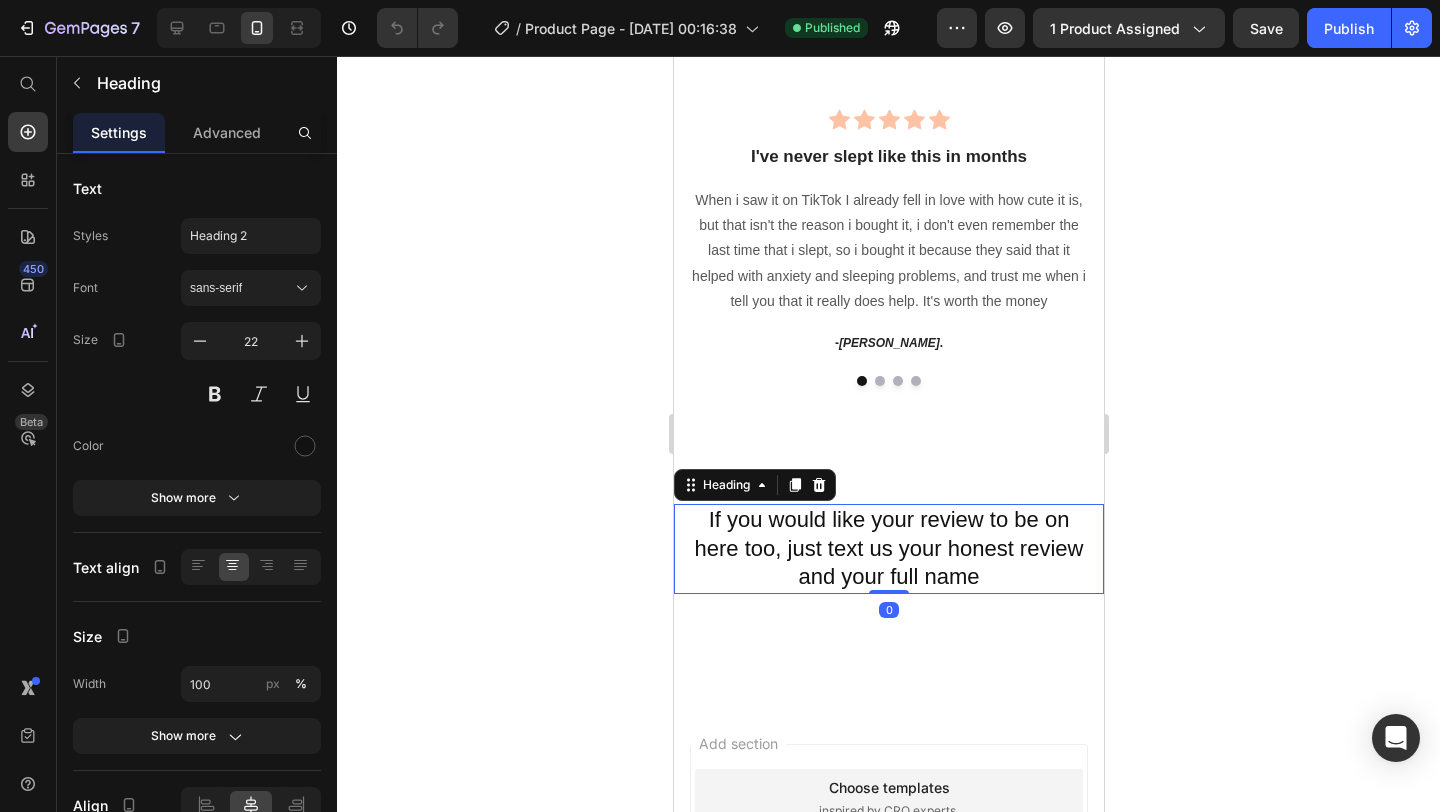 click on "If you would like your review to be on here too, just text us your honest review and your full name" at bounding box center [888, 549] 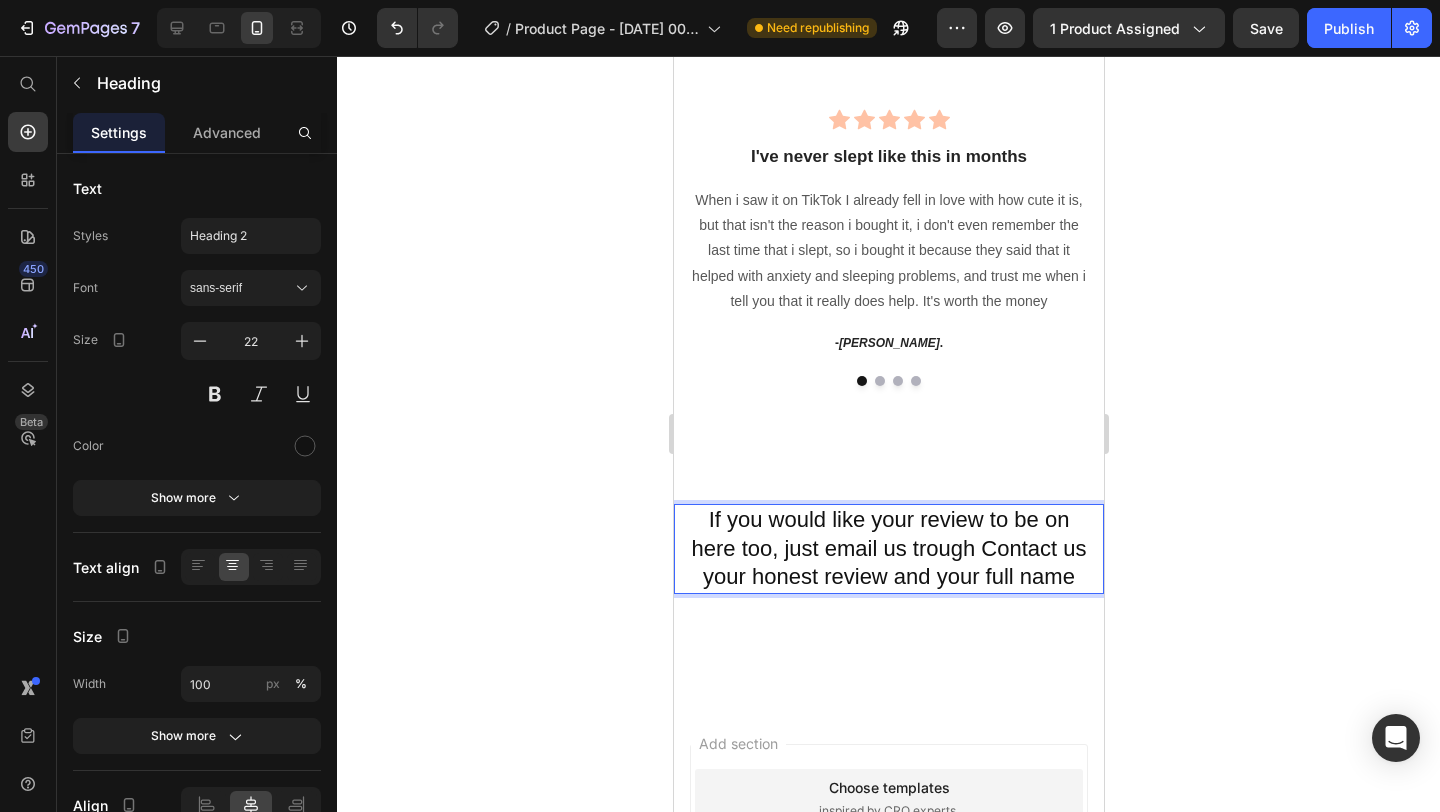 click on "If you would like your review to be on here too, just email us trough Contact us your honest review and your full name" at bounding box center [888, 549] 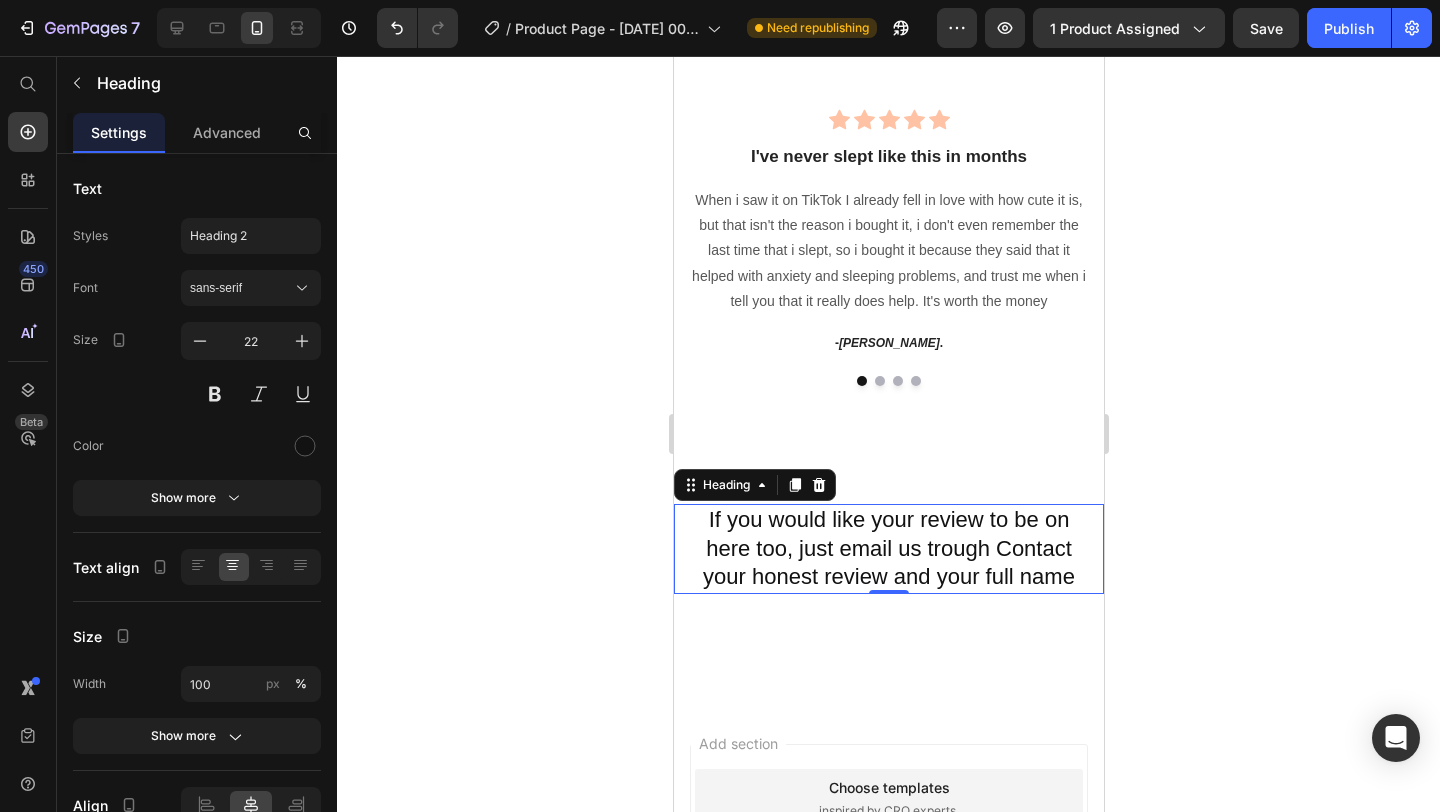 click 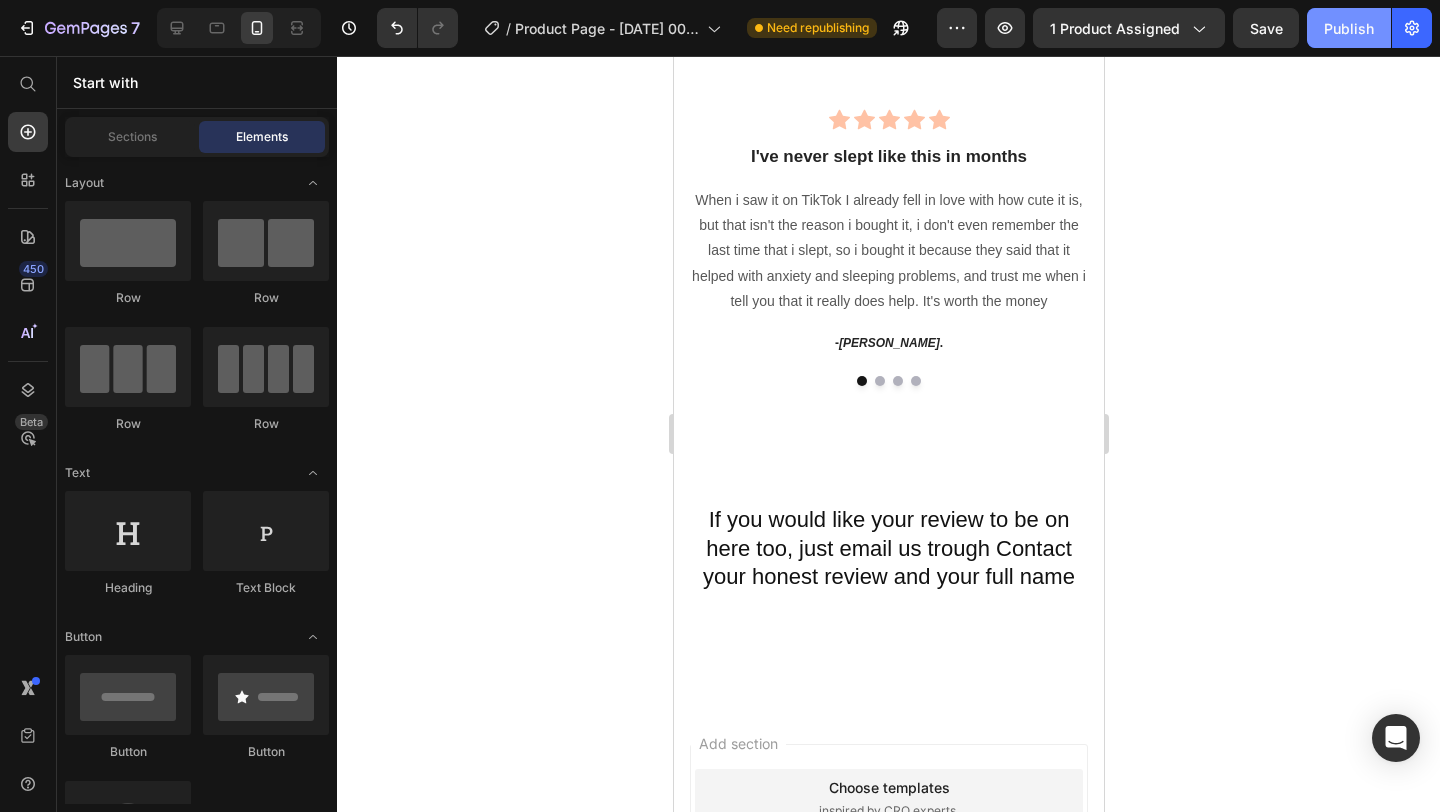 click on "Publish" at bounding box center [1349, 28] 